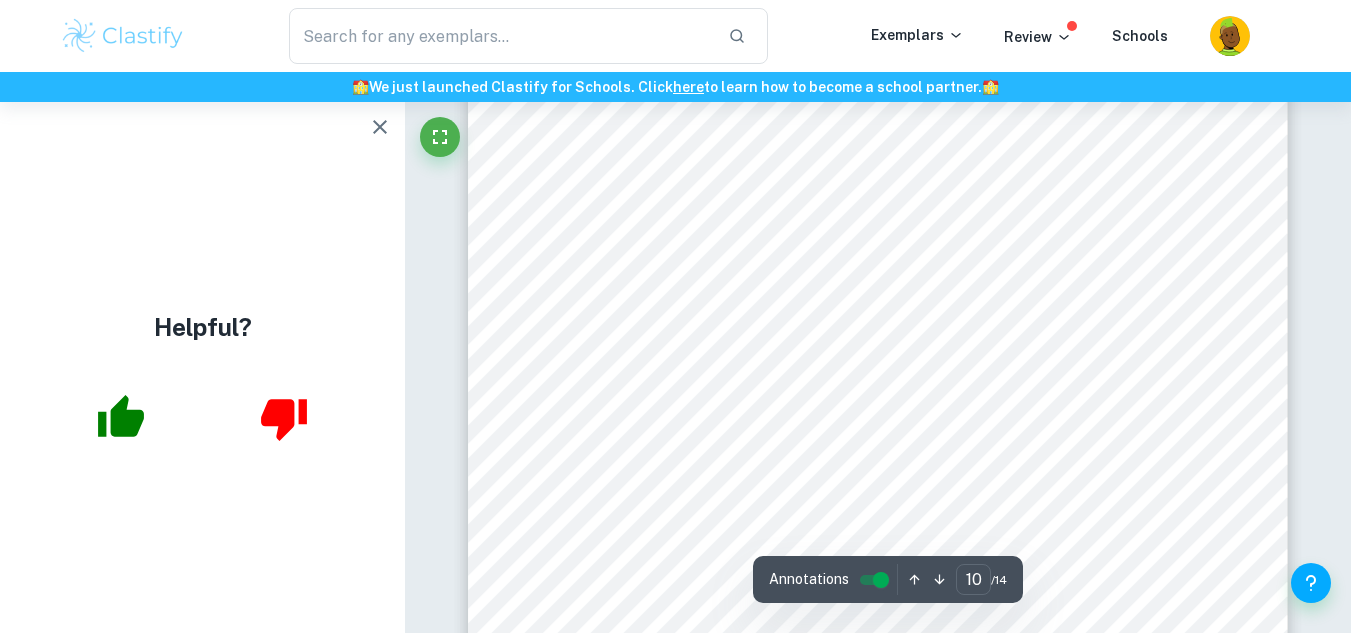 scroll, scrollTop: 10600, scrollLeft: 0, axis: vertical 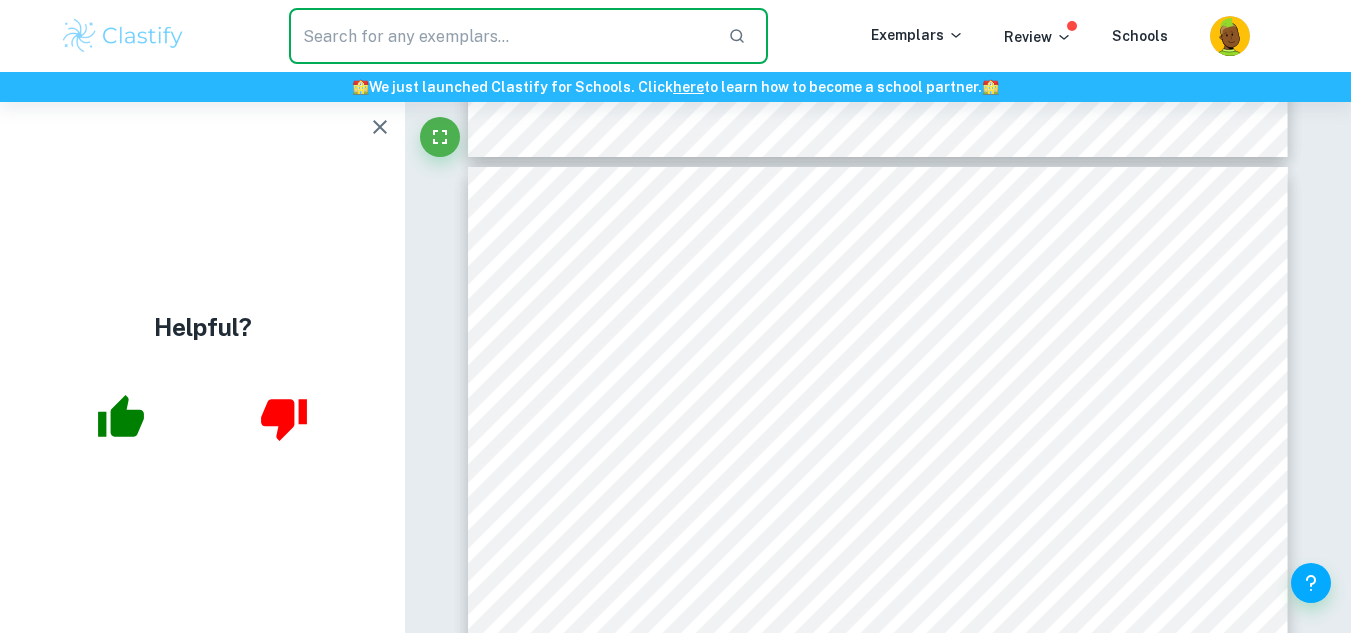 click at bounding box center (500, 36) 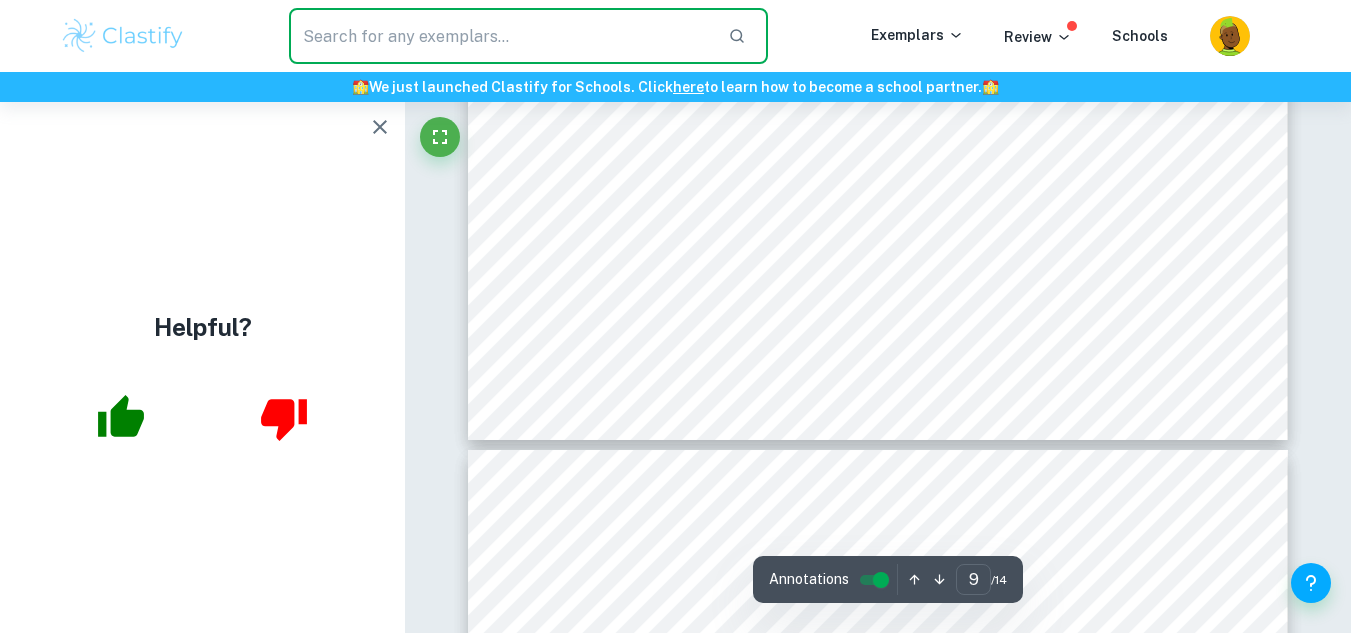 scroll, scrollTop: 10300, scrollLeft: 0, axis: vertical 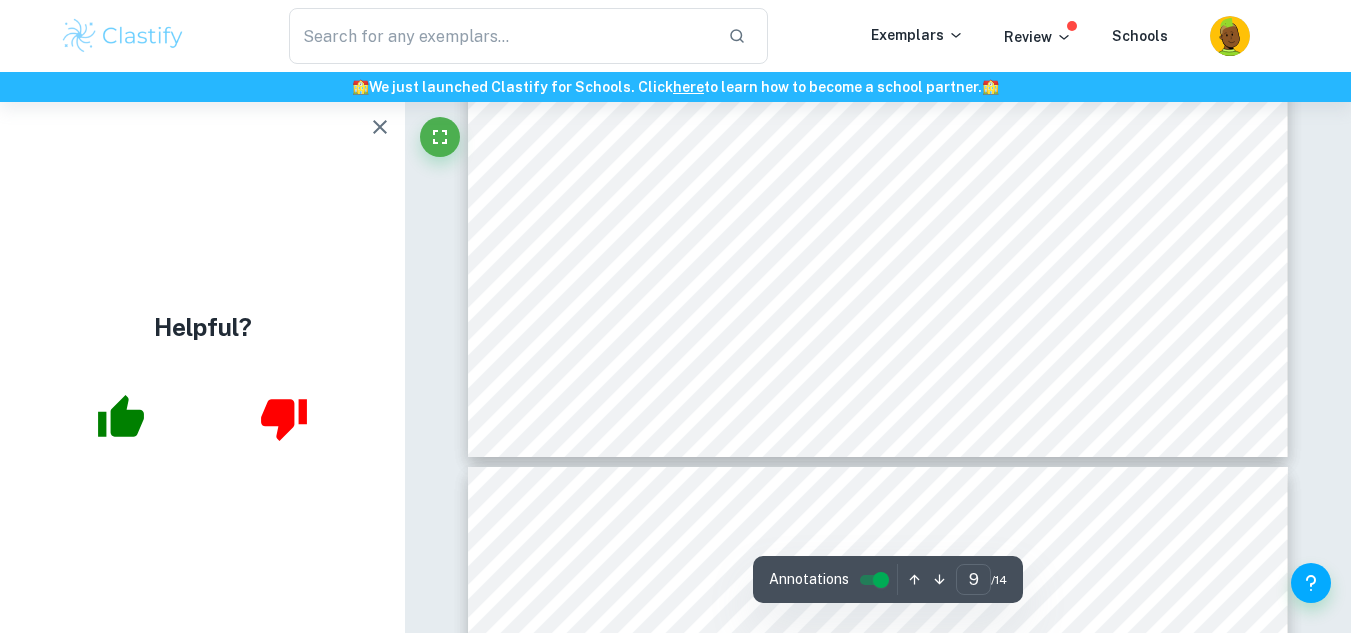 click on "​ Exemplars Review Schools" at bounding box center (675, 36) 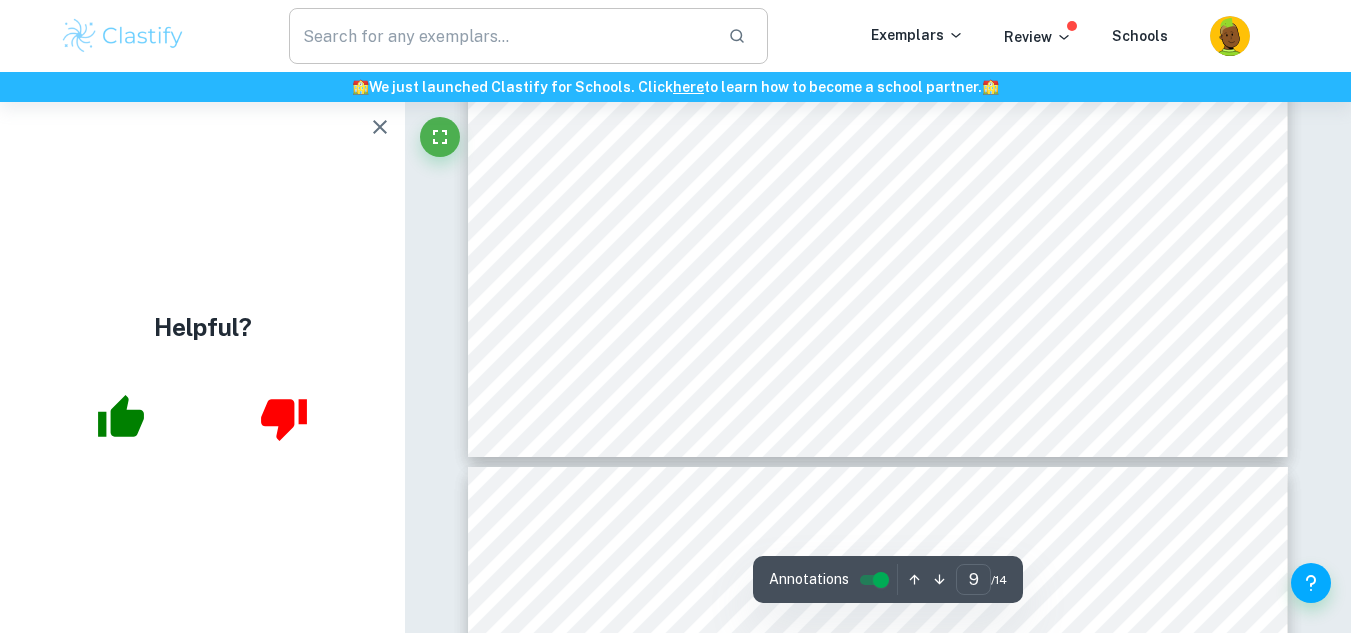 click at bounding box center [500, 36] 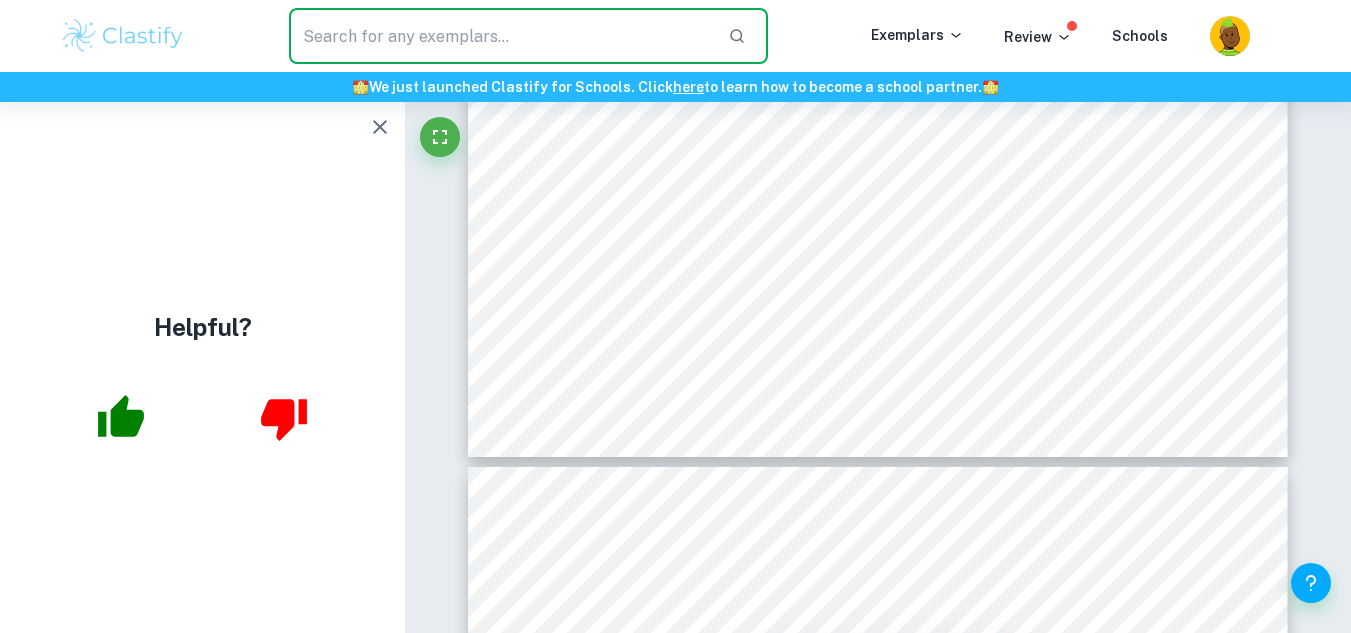 type on "catalysts" 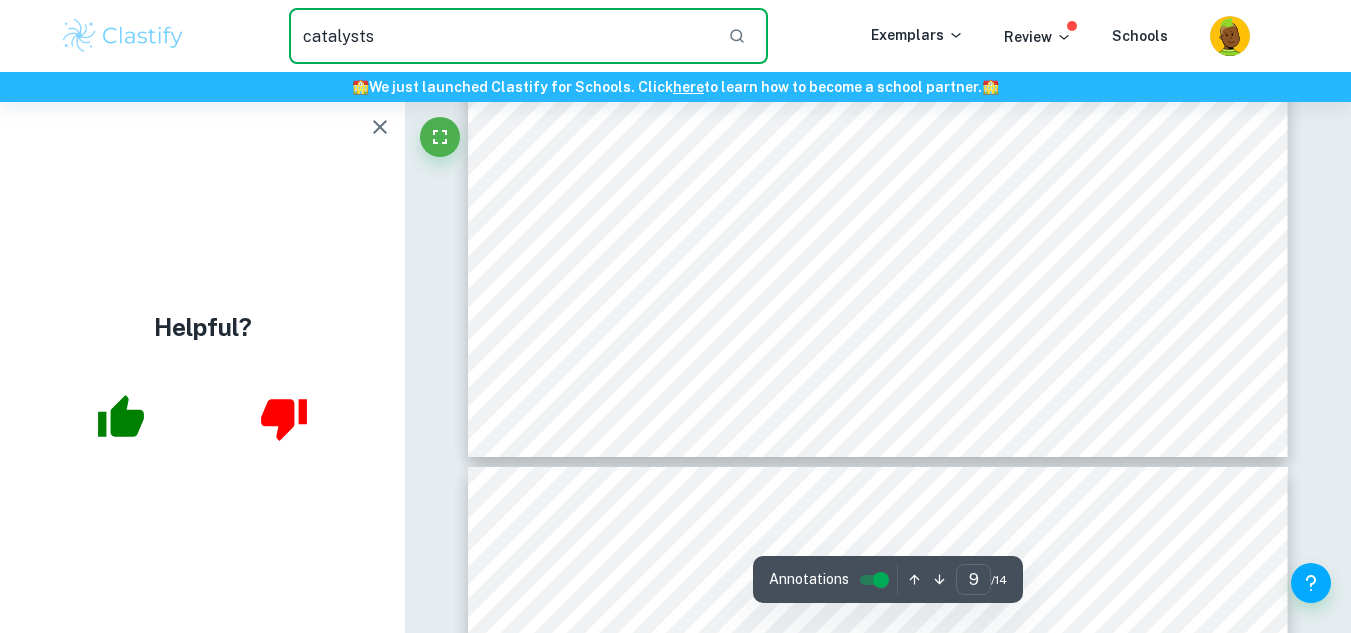 click on "catalysts" at bounding box center [500, 36] 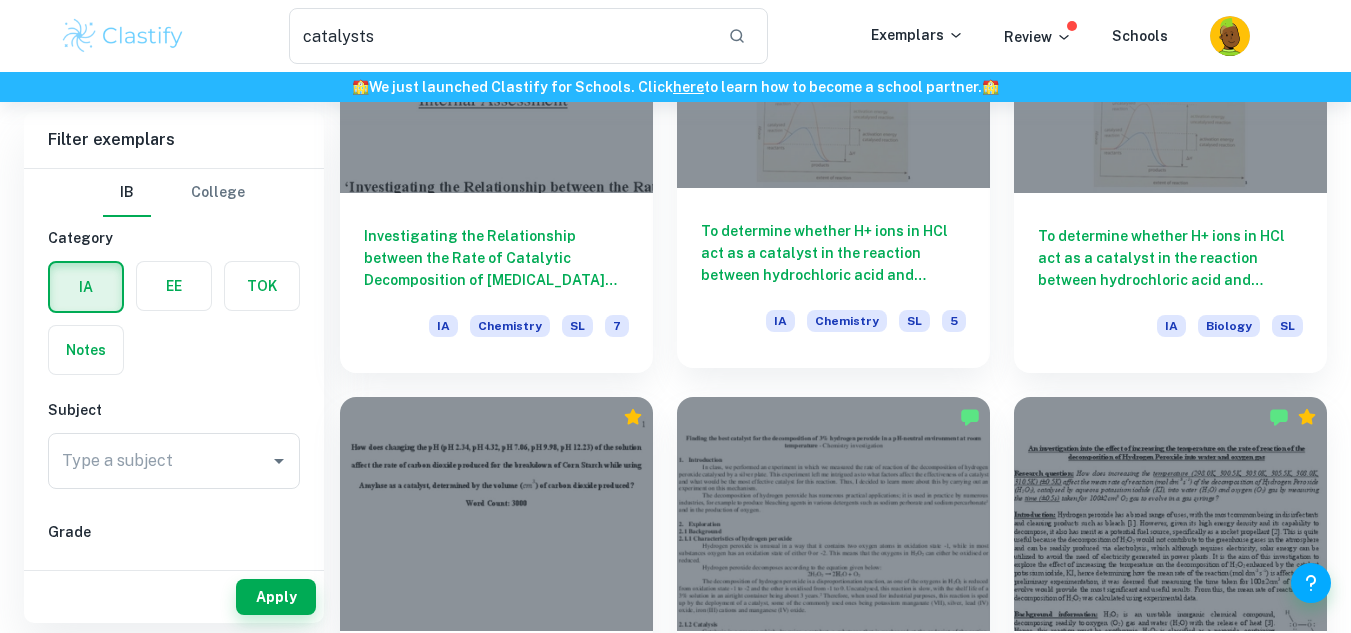 scroll, scrollTop: 700, scrollLeft: 0, axis: vertical 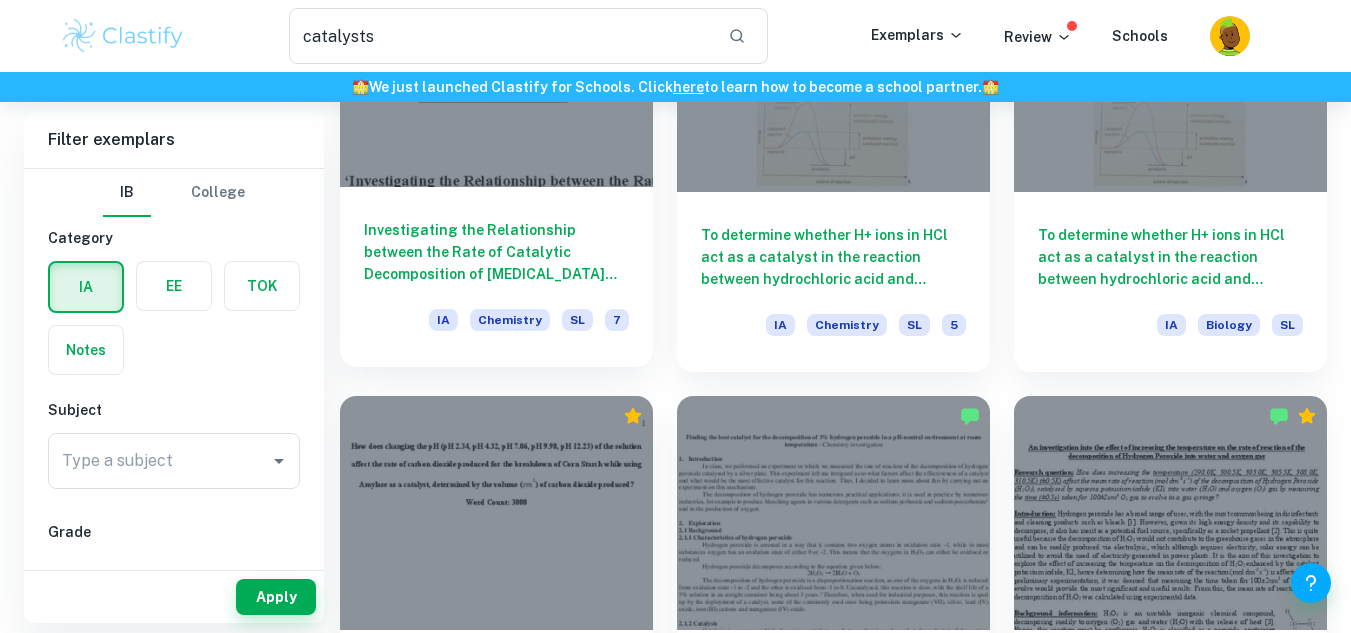 click on "Investigating the Relationship between the Rate of Catalytic Decomposition of [MEDICAL_DATA] and the Nature of Catalyst (organic and inorganic)" at bounding box center (496, 252) 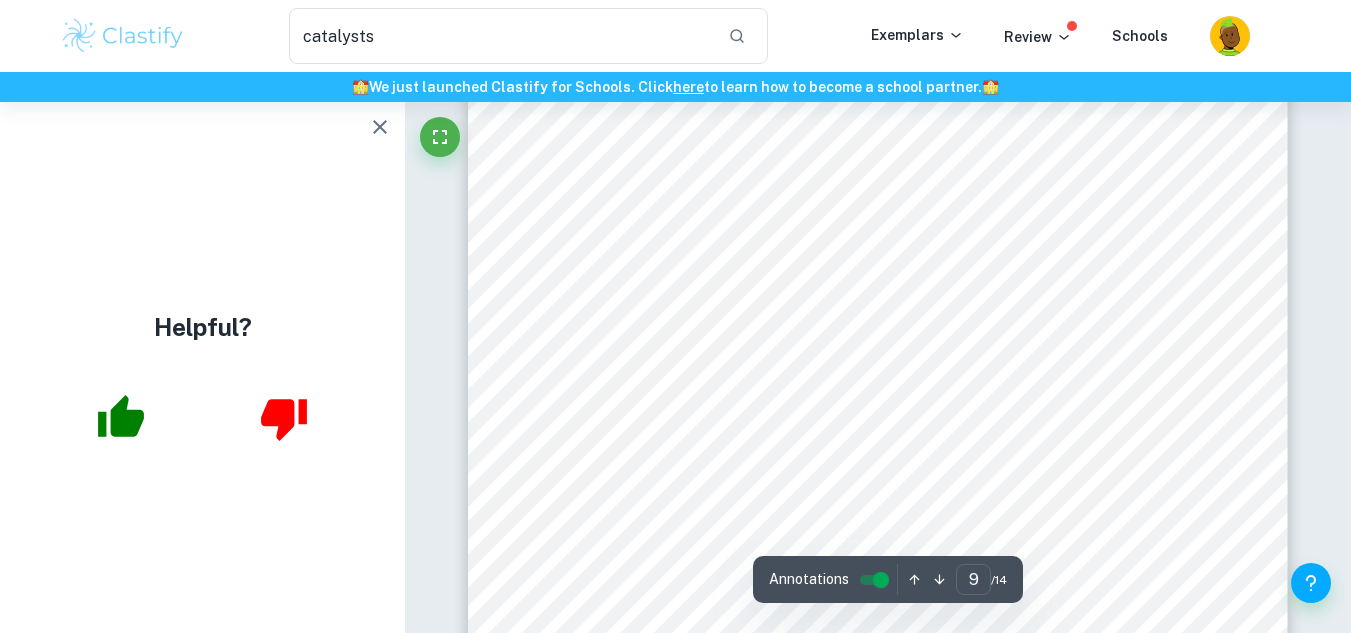 scroll, scrollTop: 9600, scrollLeft: 0, axis: vertical 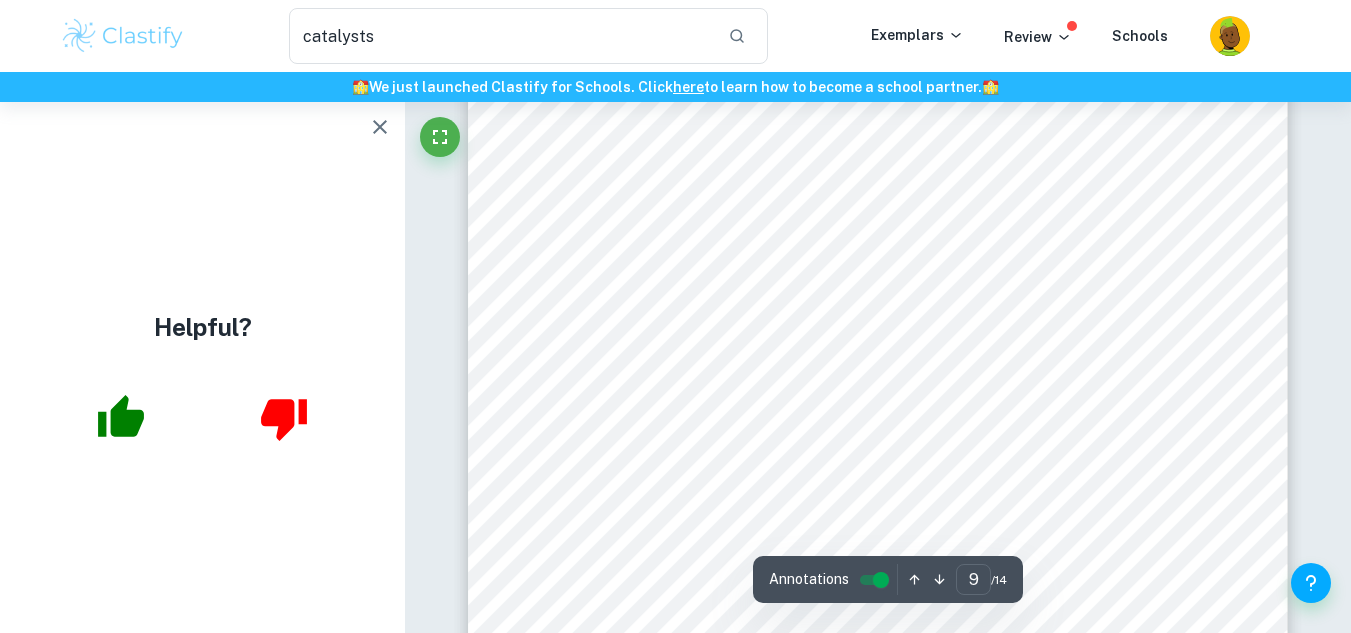 type on "10" 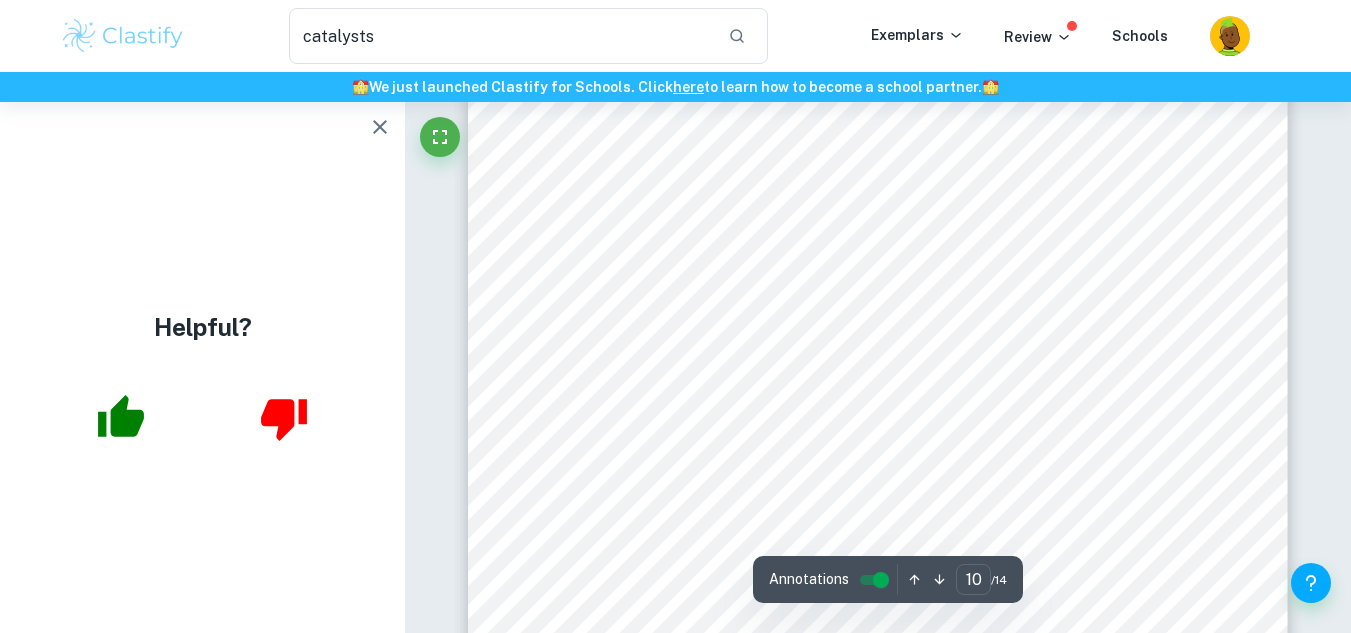 scroll, scrollTop: 11200, scrollLeft: 0, axis: vertical 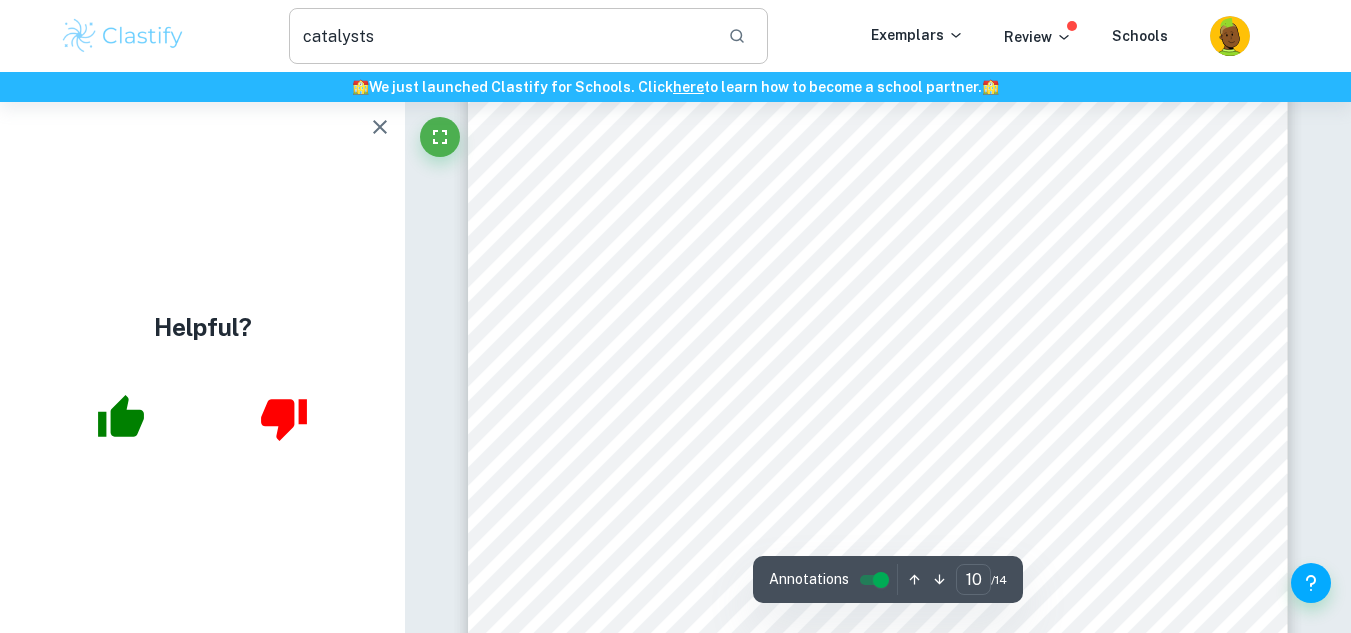 click on "catalysts" at bounding box center [500, 36] 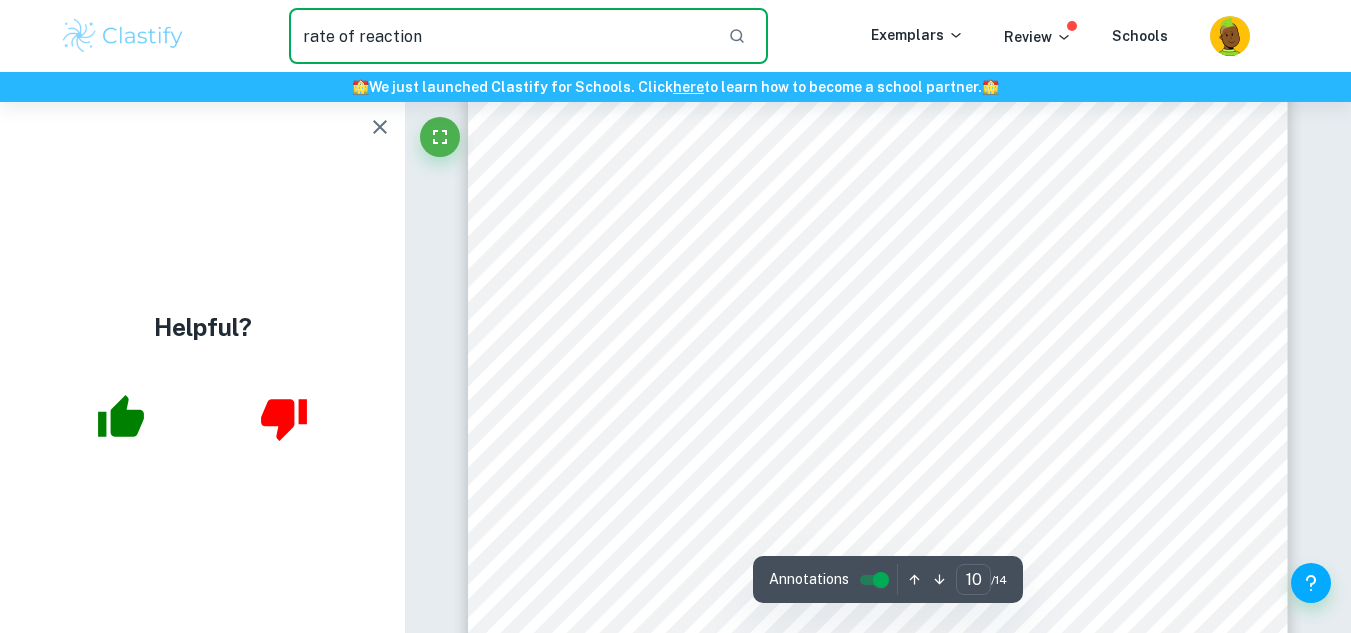 type on "rate of reaction" 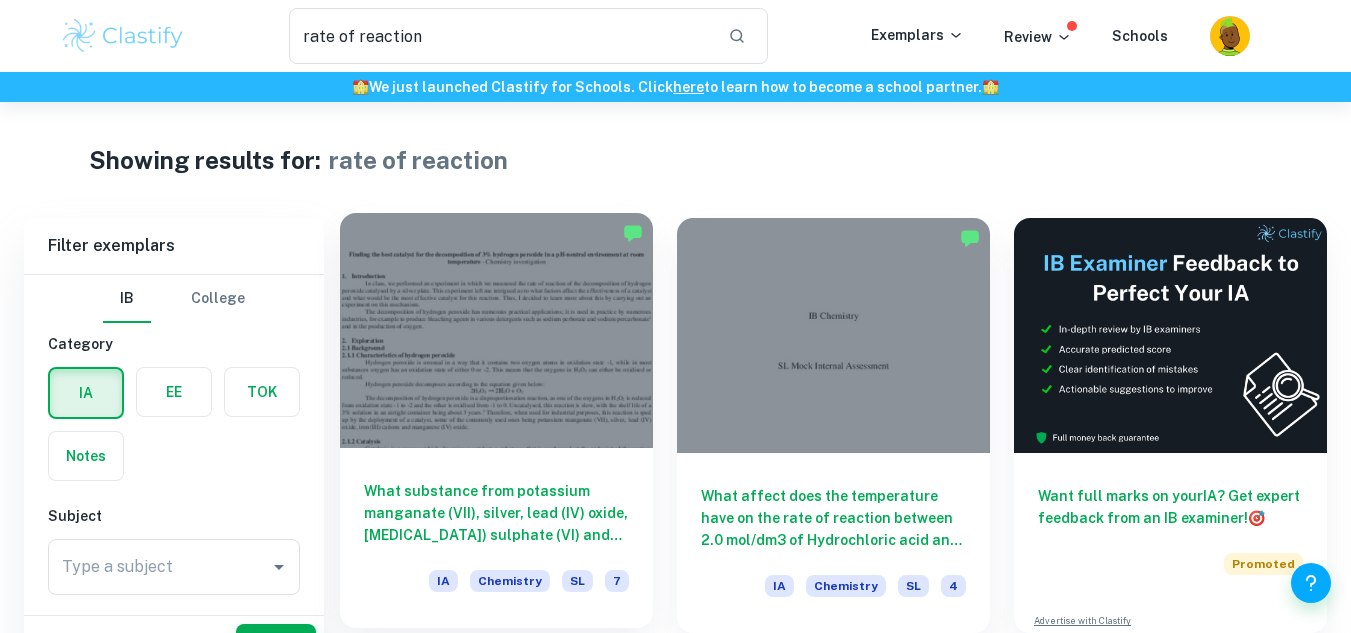 scroll, scrollTop: 100, scrollLeft: 0, axis: vertical 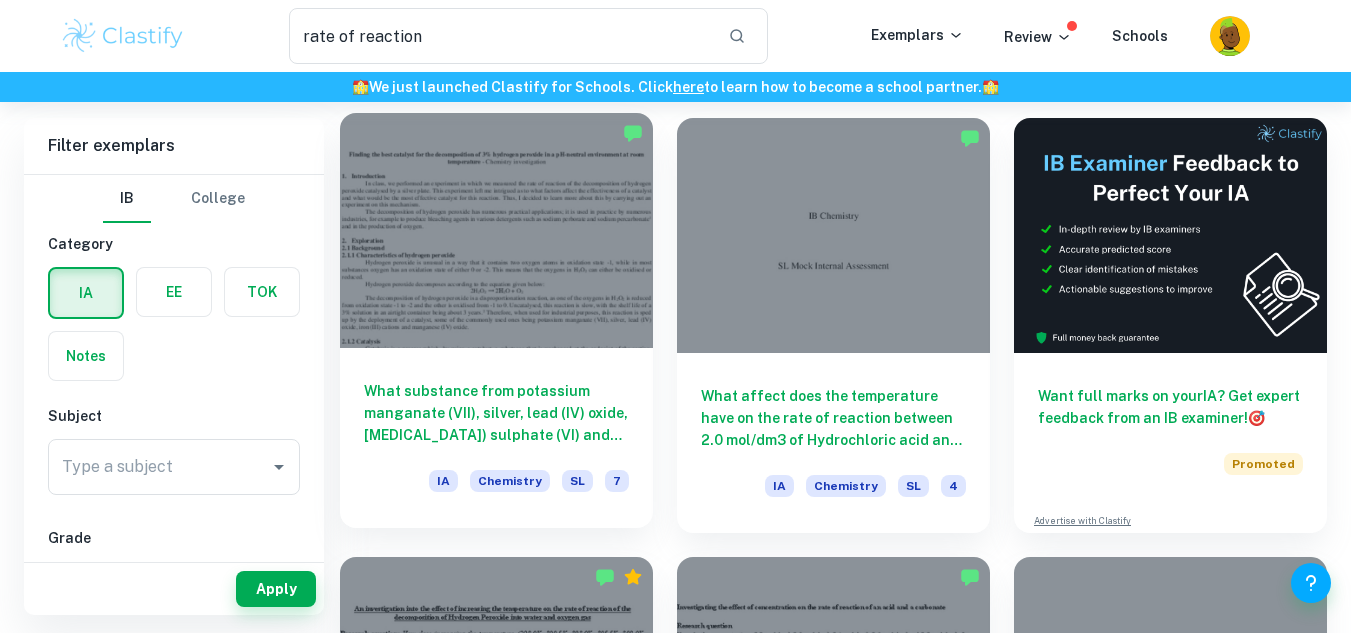 click on "What substance from potassium manganate (VII), silver, lead (IV) oxide, [MEDICAL_DATA]) sulphate (VI) and manganese (IV) oxide is most effective in catalysing the decomposition of 3.000% ± 0.003% [MEDICAL_DATA] in a pH-neutral environment at room temperature as measured by the rate of reaction?" at bounding box center (496, 413) 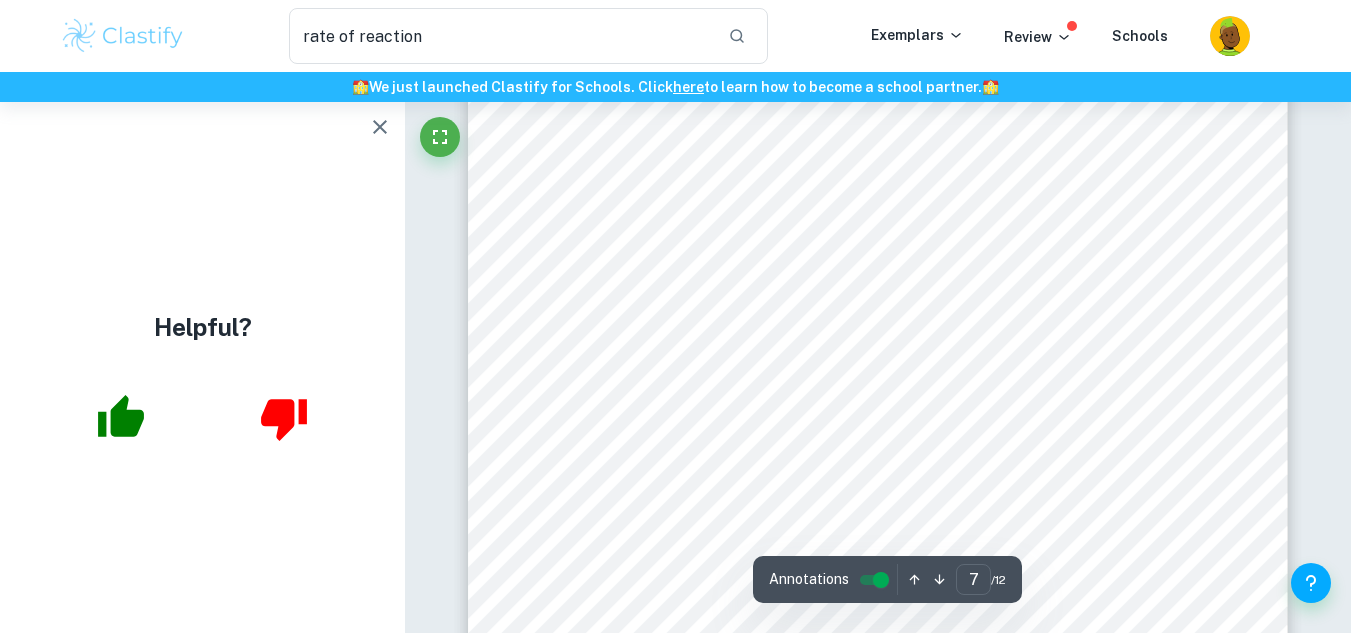 scroll, scrollTop: 7600, scrollLeft: 0, axis: vertical 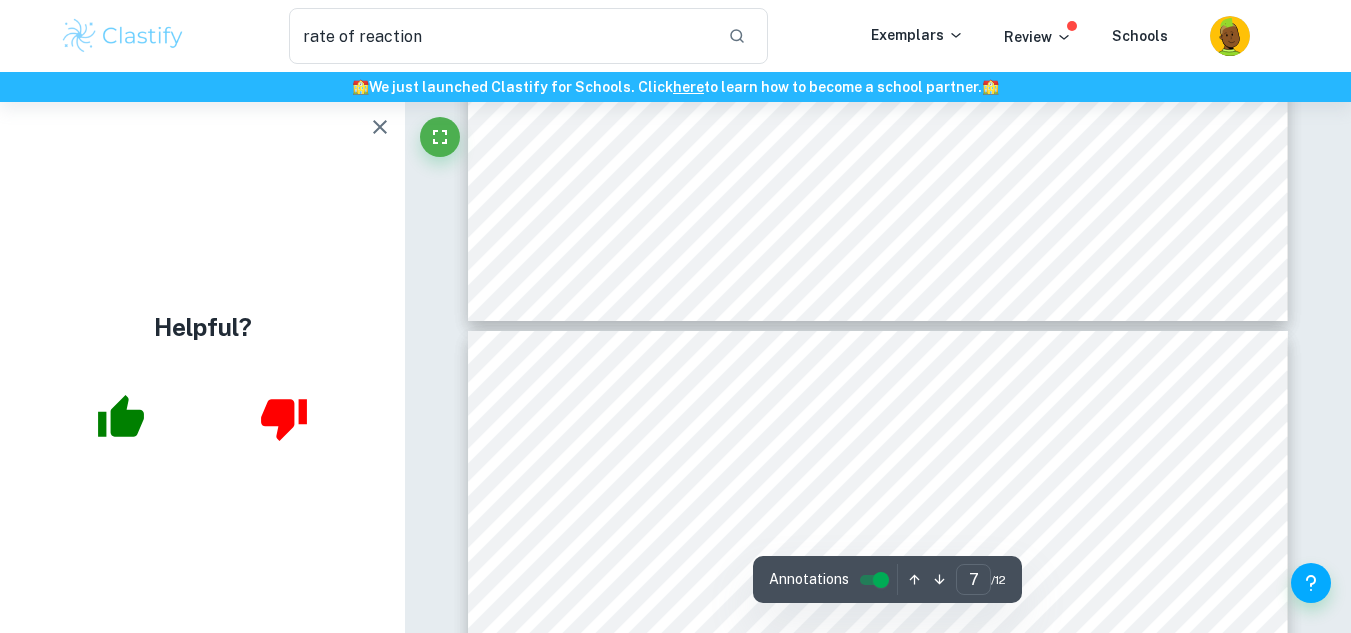 type on "6" 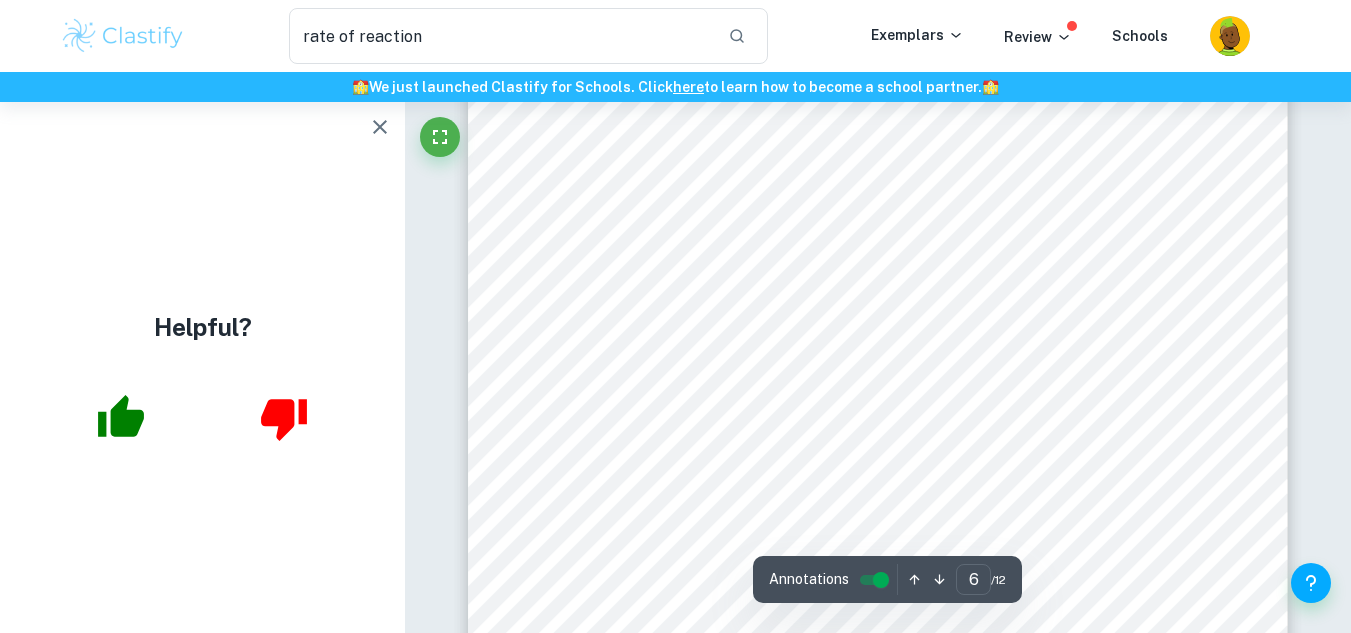scroll, scrollTop: 6300, scrollLeft: 0, axis: vertical 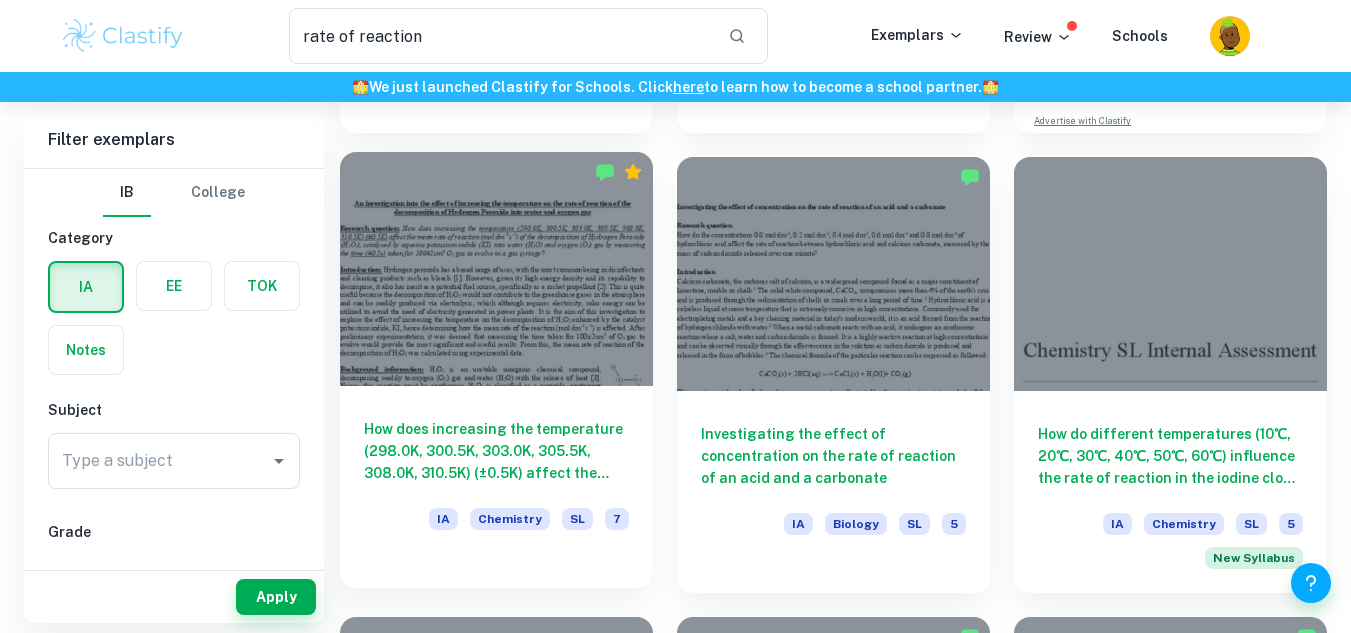 click on "How does increasing the temperature (298.0K, 300.5K, 303.0K, 305.5K, 308.0K, 310.5K) (±0.5K) affect the mean rate of reaction (mol dm-3 s-1) of the decomposition of [MEDICAL_DATA] (H2O2), catalysed by aqueous [MEDICAL_DATA] (KI), into water (H2O) and oxygen (O2) gas by measuring the time (±0.5s) taken for 100±2cm3 O2 gas to evolve in a gas syringe?" at bounding box center (496, 451) 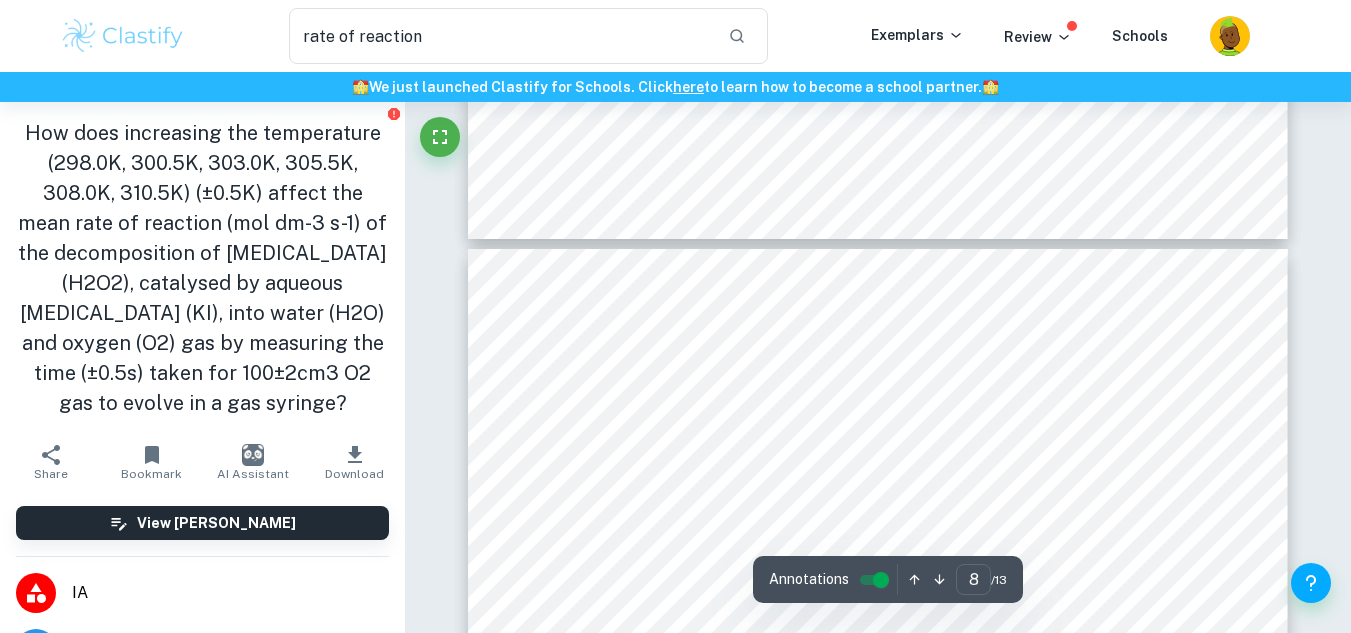 scroll, scrollTop: 8188, scrollLeft: 0, axis: vertical 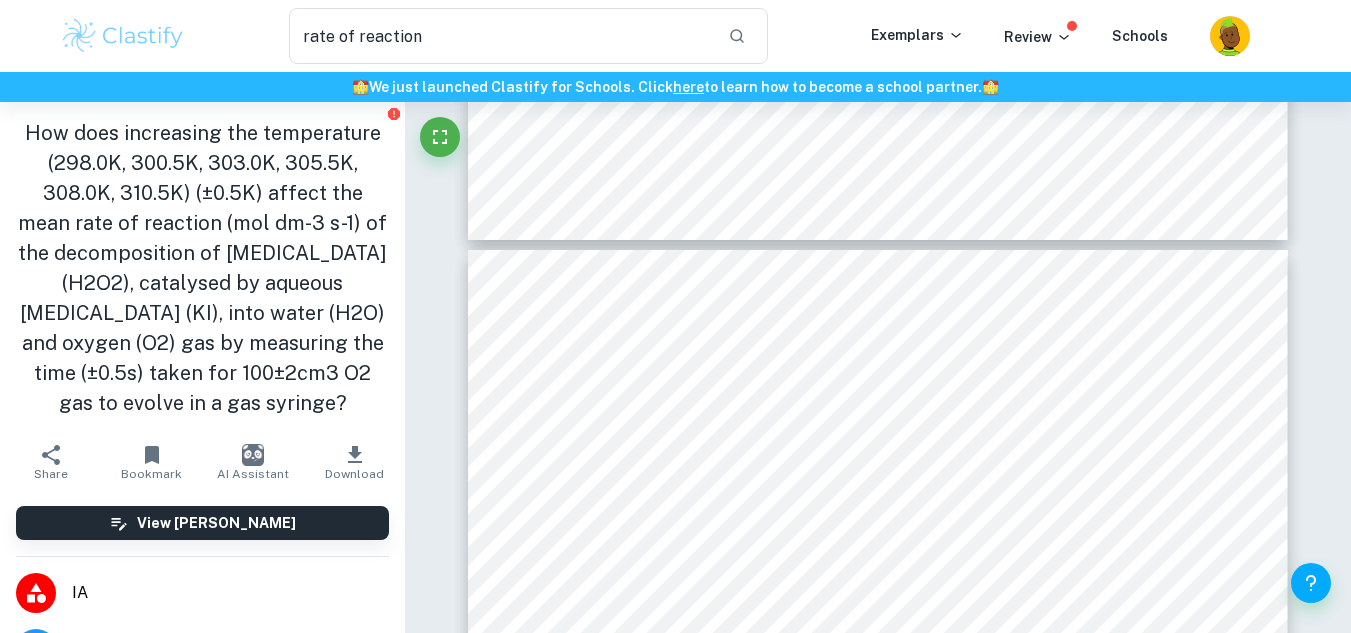 type on "7" 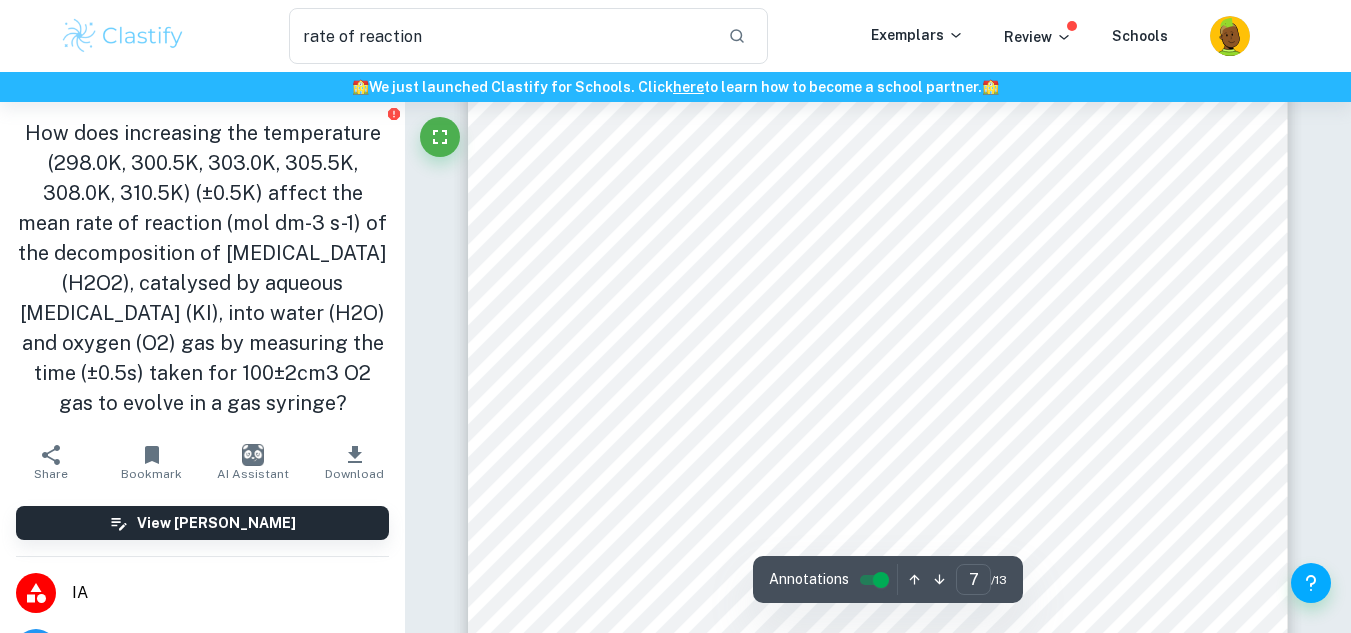 scroll, scrollTop: 7260, scrollLeft: 0, axis: vertical 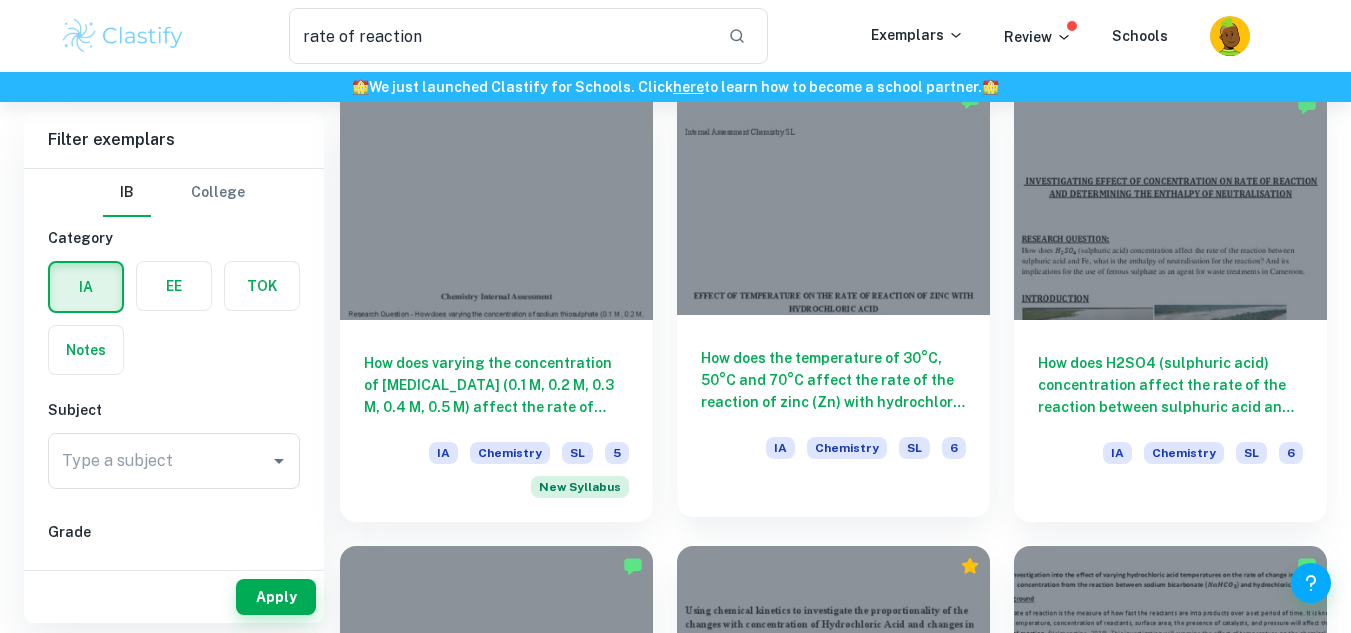 click on "How does the temperature of 30°C, 50°C and 70°C affect the rate of the reaction of zinc (Zn) with hydrochloric acid (HCl) determined from the volume of hydrogen released during the reaction?" at bounding box center (833, 380) 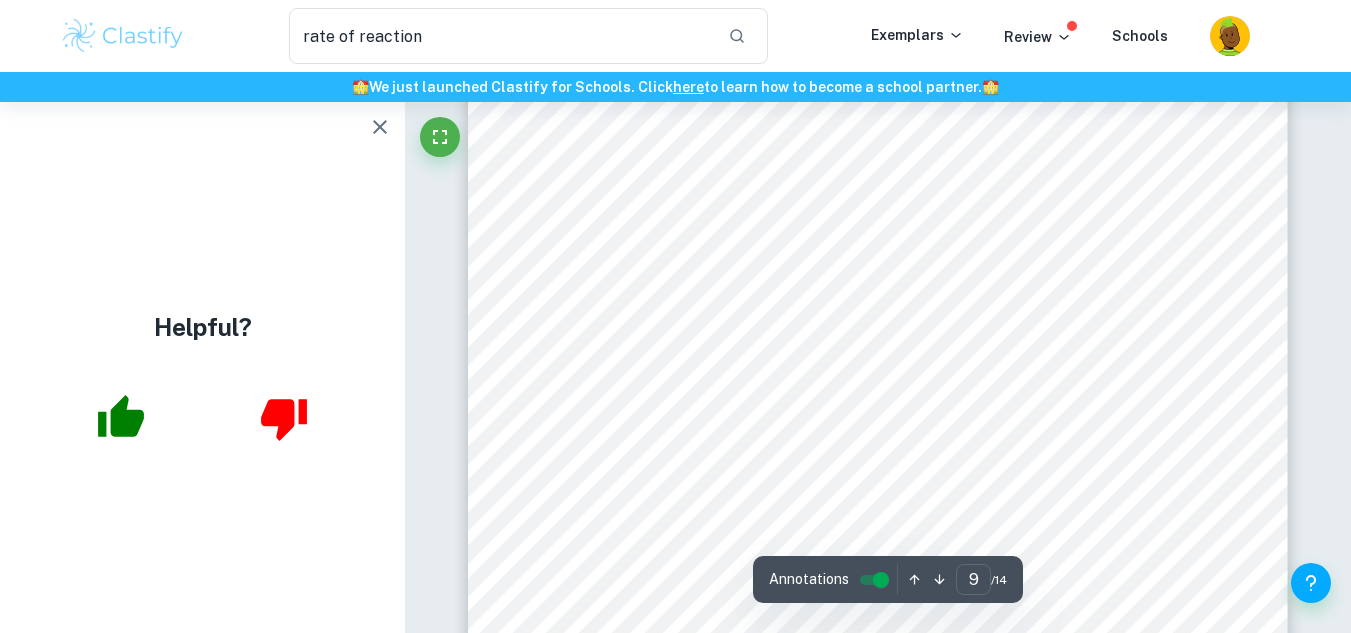 scroll, scrollTop: 9883, scrollLeft: 0, axis: vertical 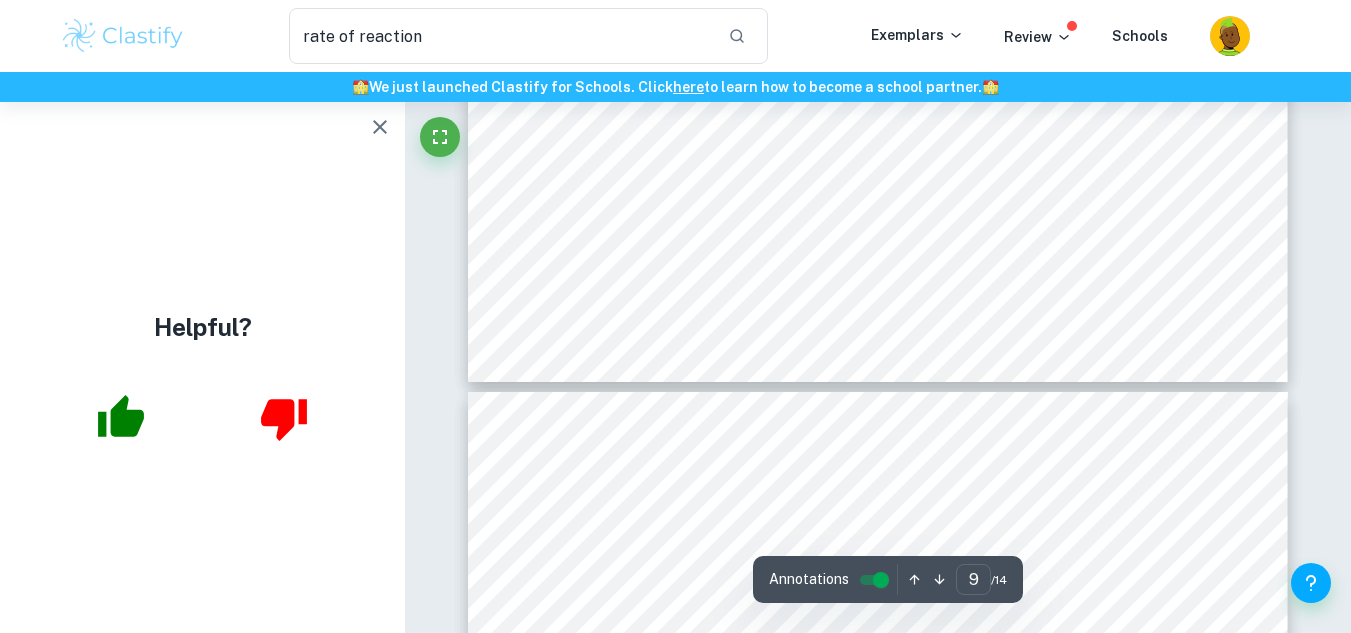 type on "8" 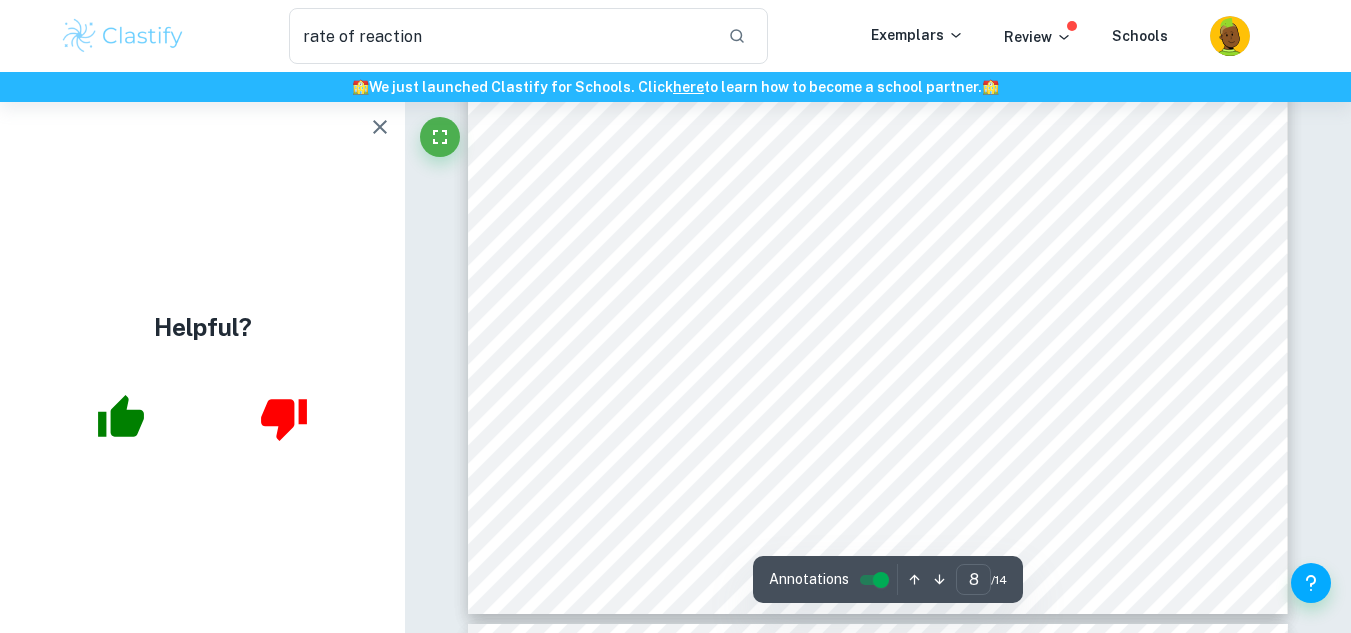 scroll, scrollTop: 8483, scrollLeft: 0, axis: vertical 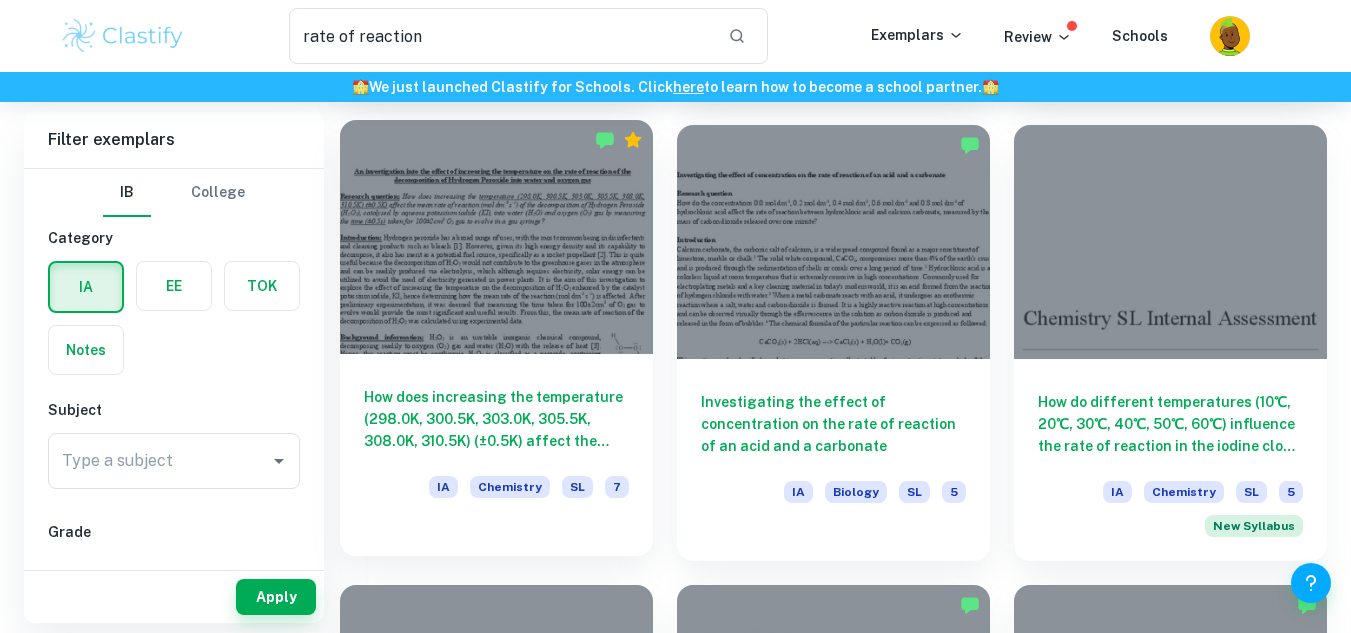 click on "How does increasing the temperature (298.0K, 300.5K, 303.0K, 305.5K, 308.0K, 310.5K) (±0.5K) affect the mean rate of reaction (mol dm-3 s-1) of the decomposition of [MEDICAL_DATA] (H2O2), catalysed by aqueous [MEDICAL_DATA] (KI), into water (H2O) and oxygen (O2) gas by measuring the time (±0.5s) taken for 100±2cm3 O2 gas to evolve in a gas syringe?" at bounding box center (496, 419) 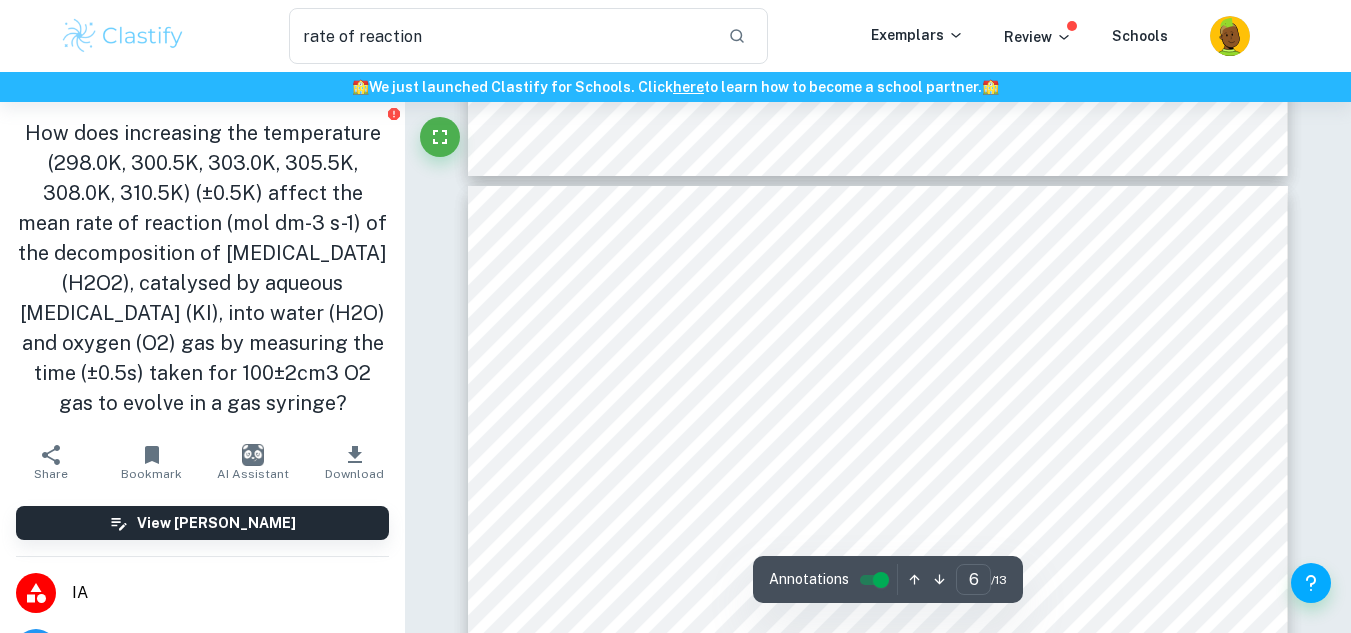 scroll, scrollTop: 6900, scrollLeft: 0, axis: vertical 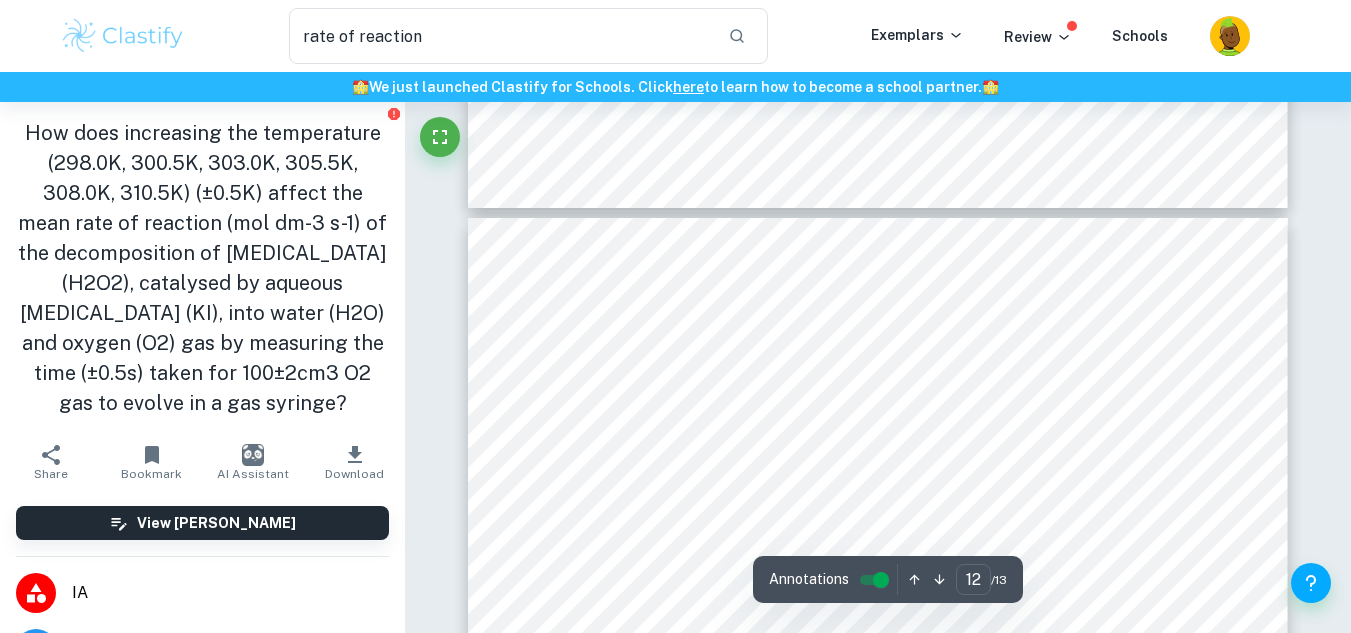 type on "13" 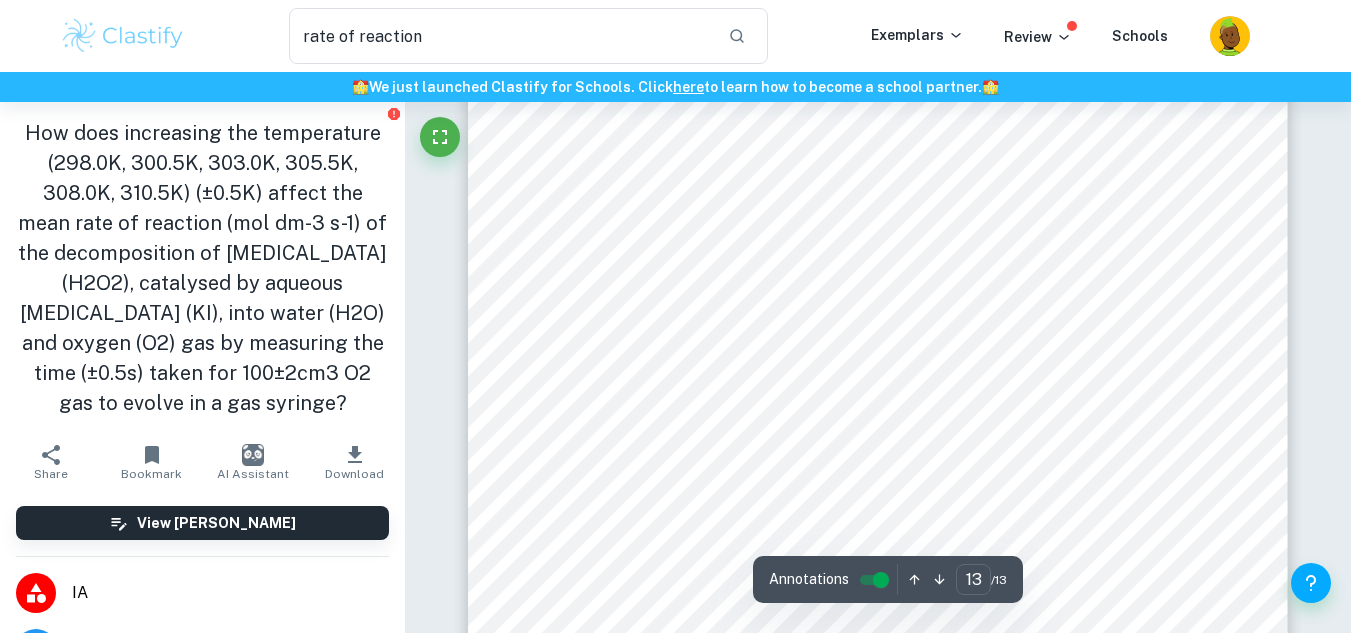 scroll, scrollTop: 14829, scrollLeft: 0, axis: vertical 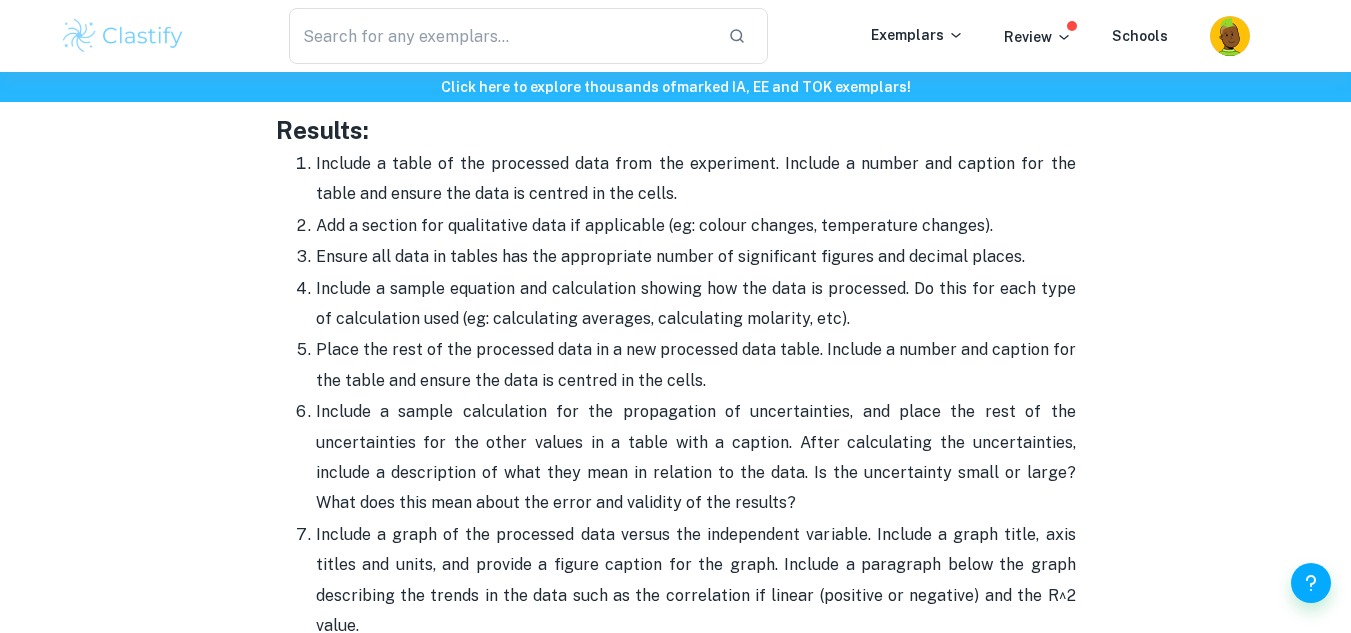 drag, startPoint x: 1347, startPoint y: 0, endPoint x: 436, endPoint y: 435, distance: 1009.5276 